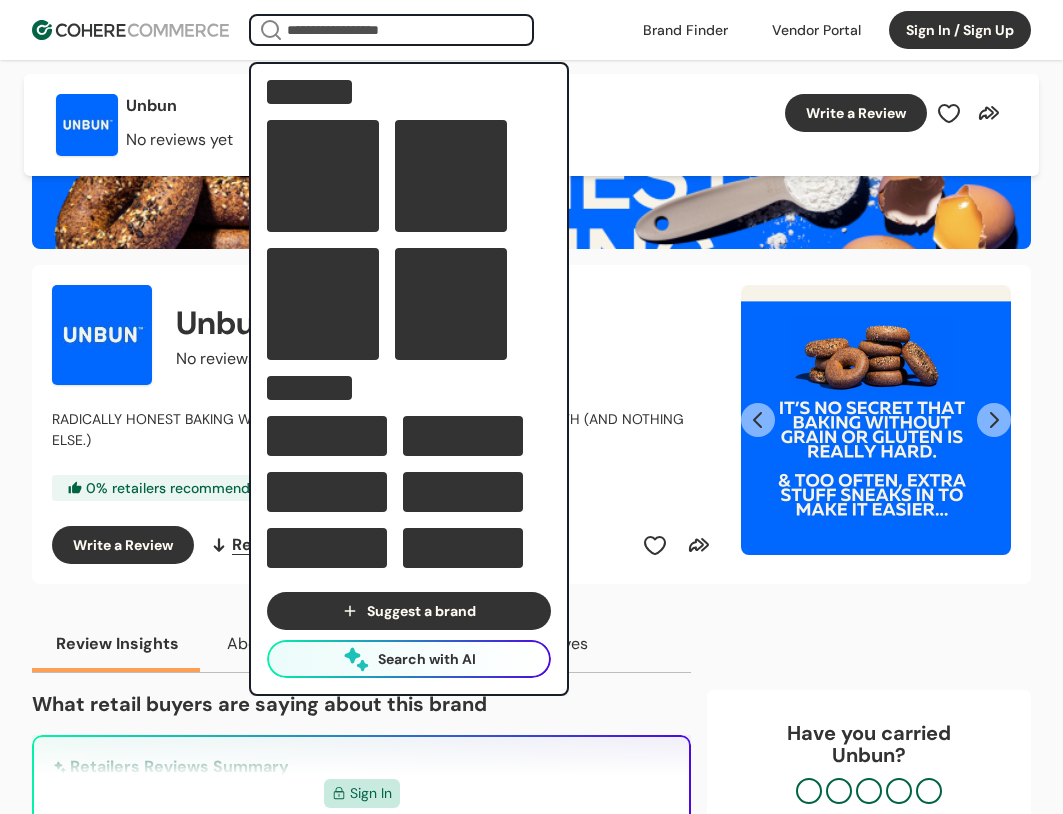scroll, scrollTop: 800, scrollLeft: 0, axis: vertical 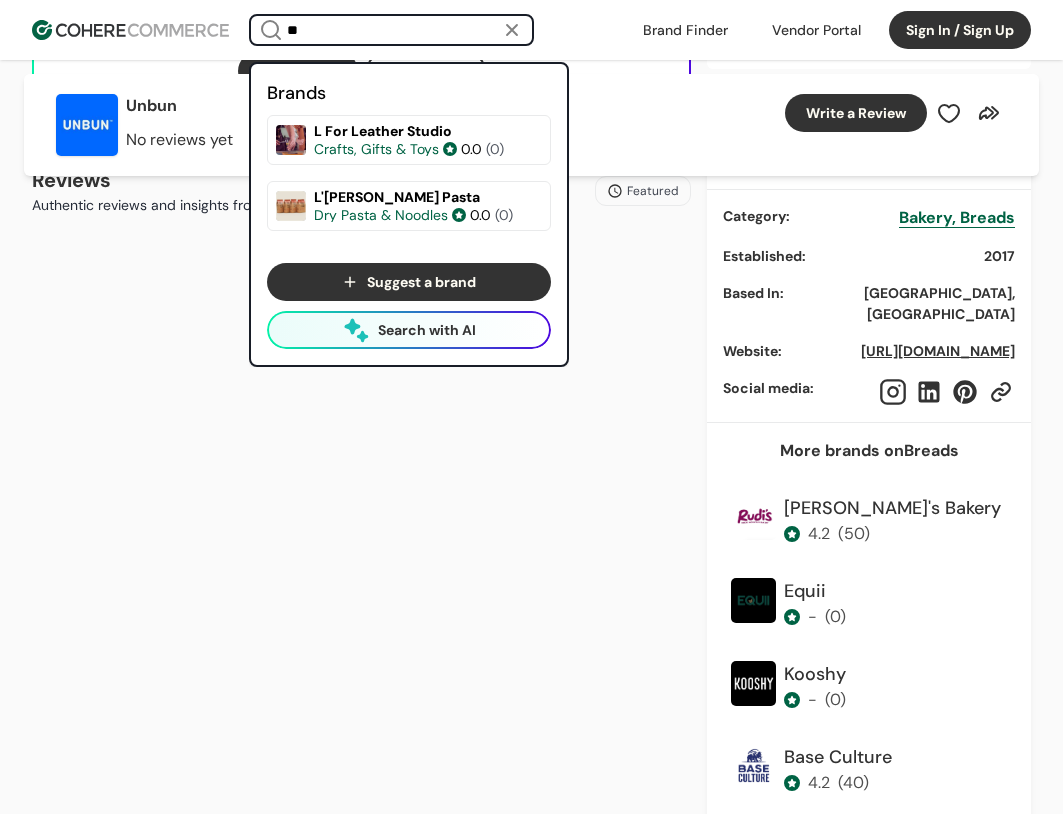type on "**" 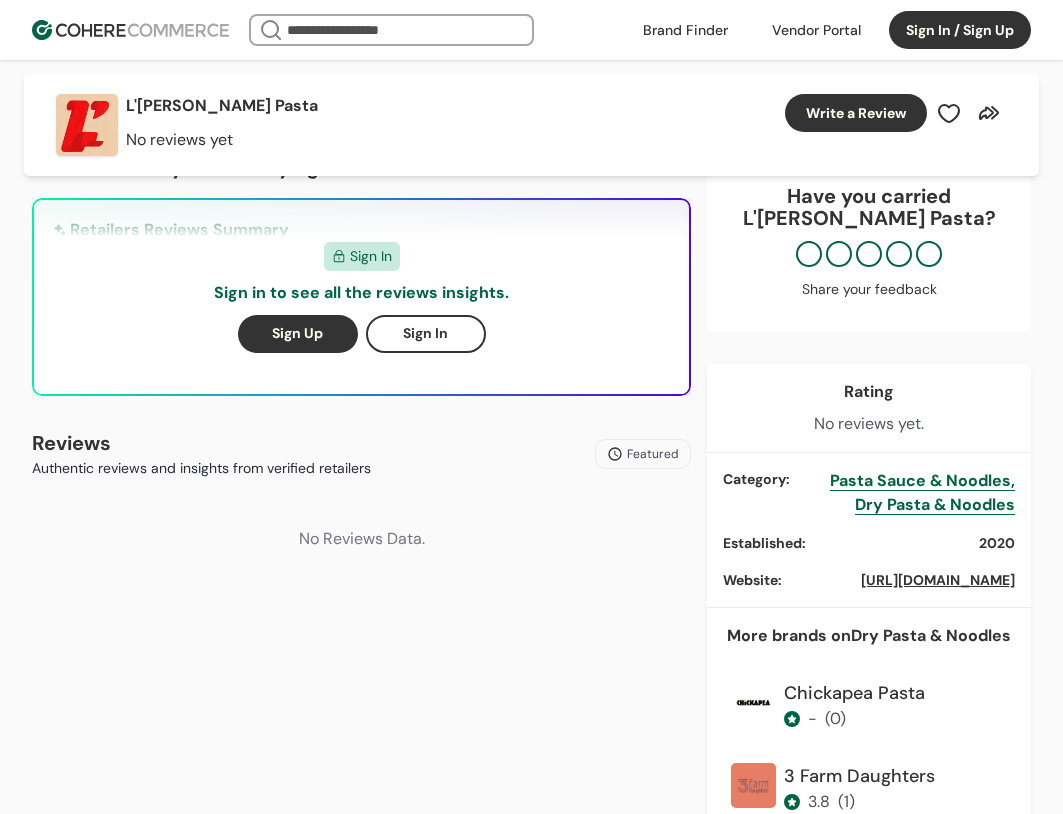 scroll, scrollTop: 600, scrollLeft: 0, axis: vertical 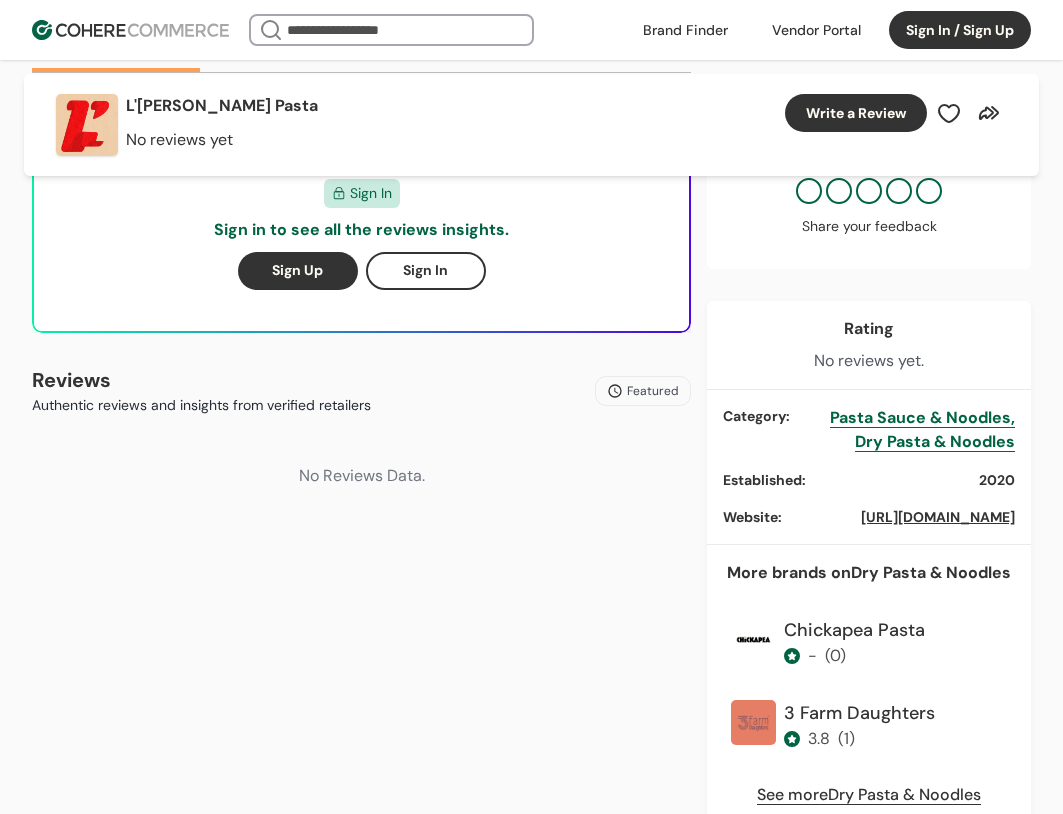 click on "[URL][DOMAIN_NAME]" at bounding box center (938, 517) 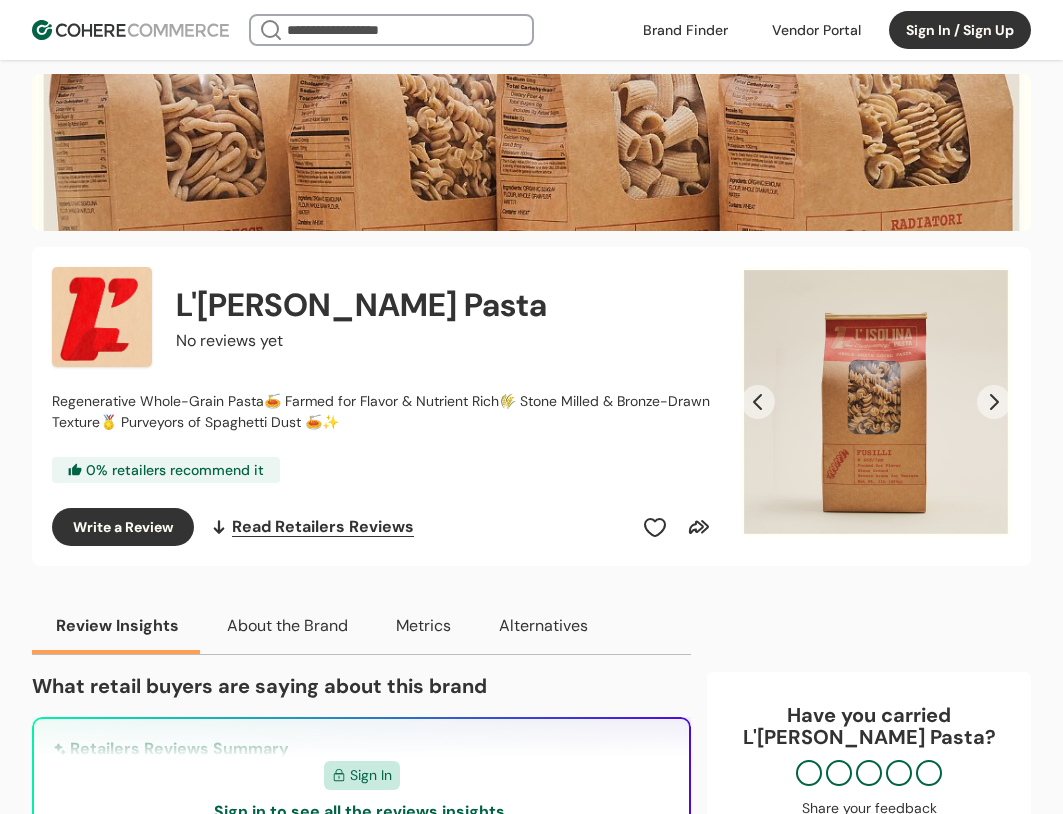 scroll, scrollTop: 0, scrollLeft: 0, axis: both 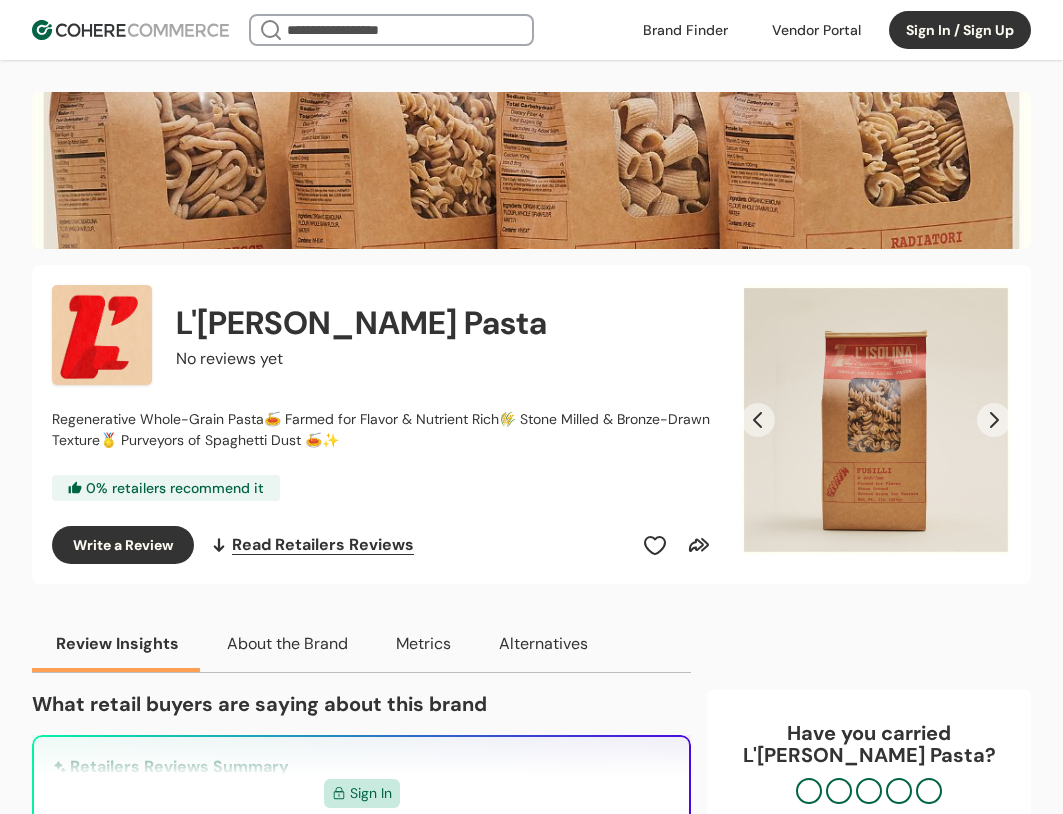 click at bounding box center (994, 420) 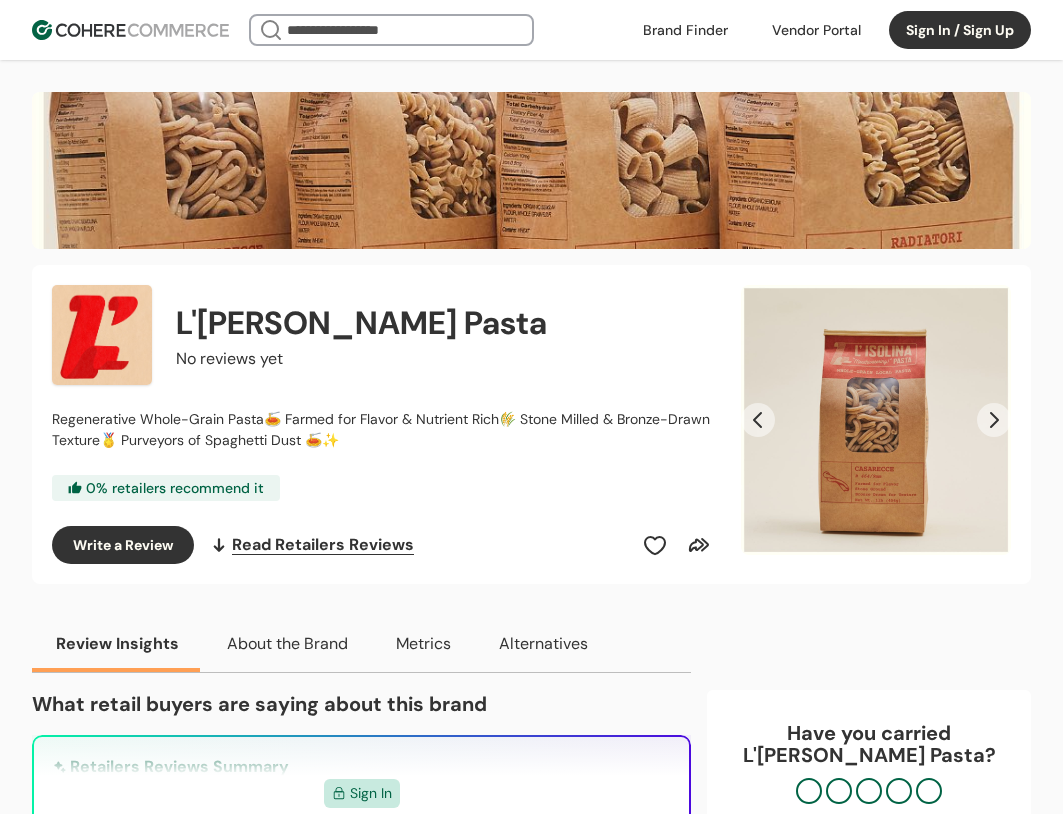 click at bounding box center (994, 420) 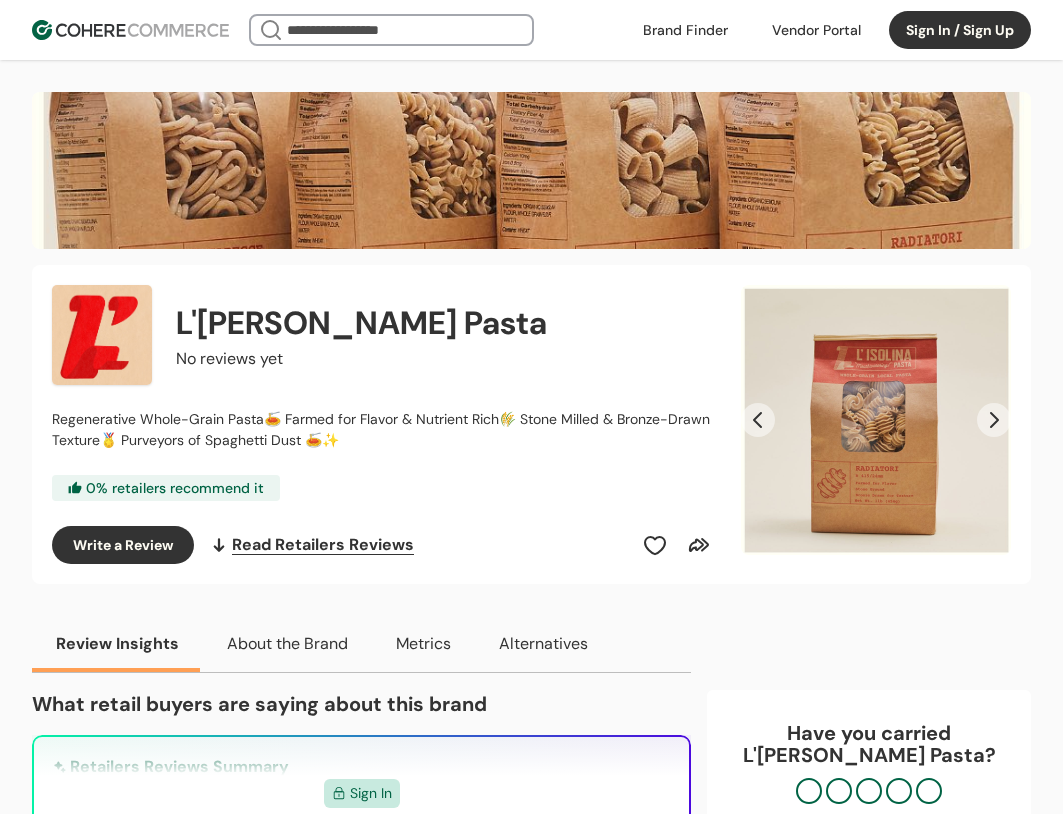 click at bounding box center (994, 420) 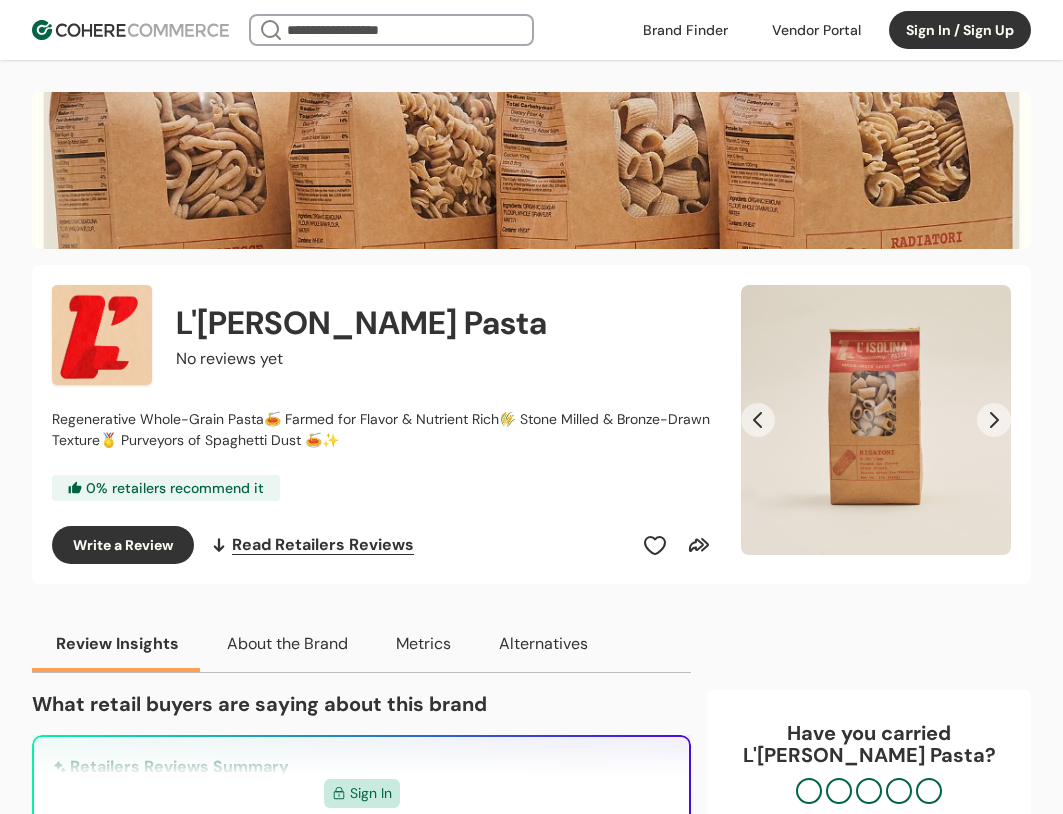 click at bounding box center (758, 420) 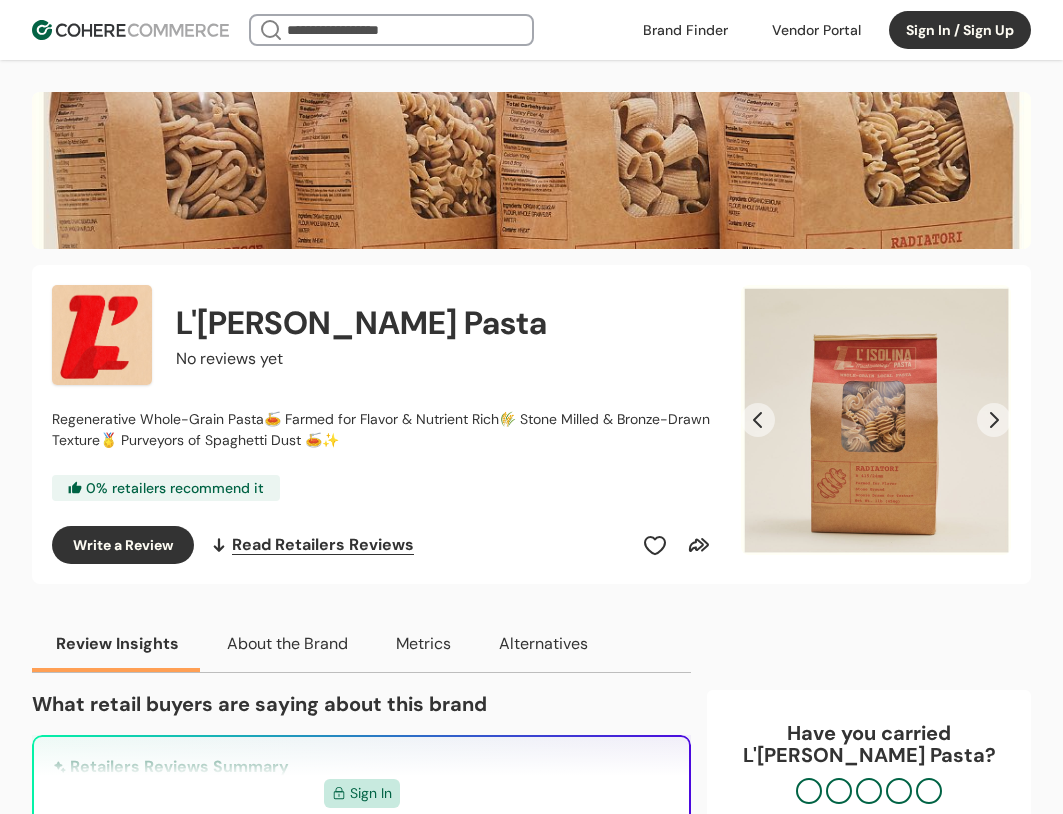click at bounding box center [758, 420] 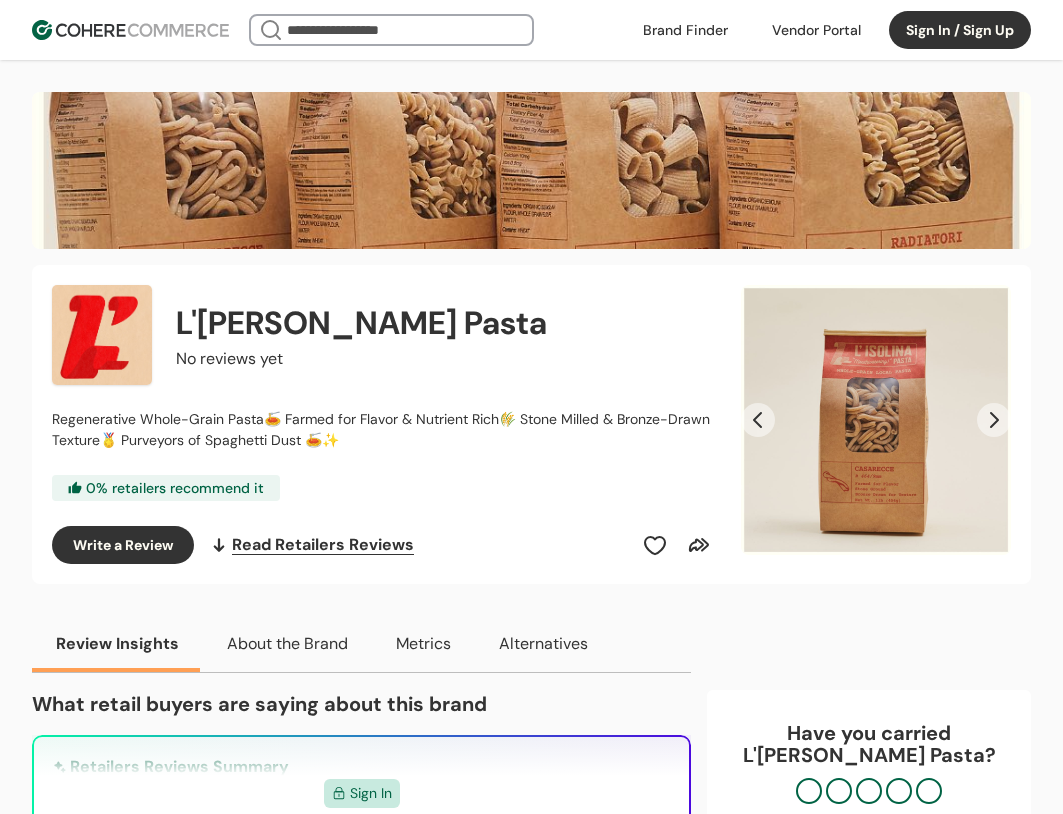 click at bounding box center [758, 420] 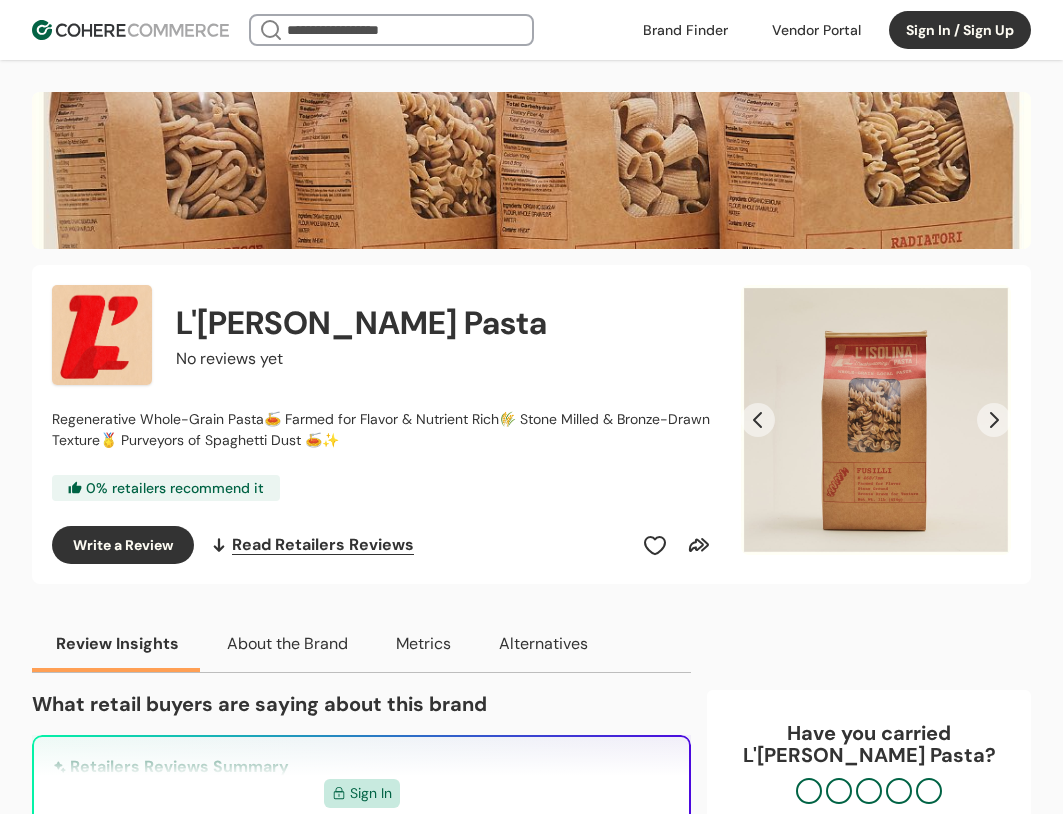 click at bounding box center [994, 420] 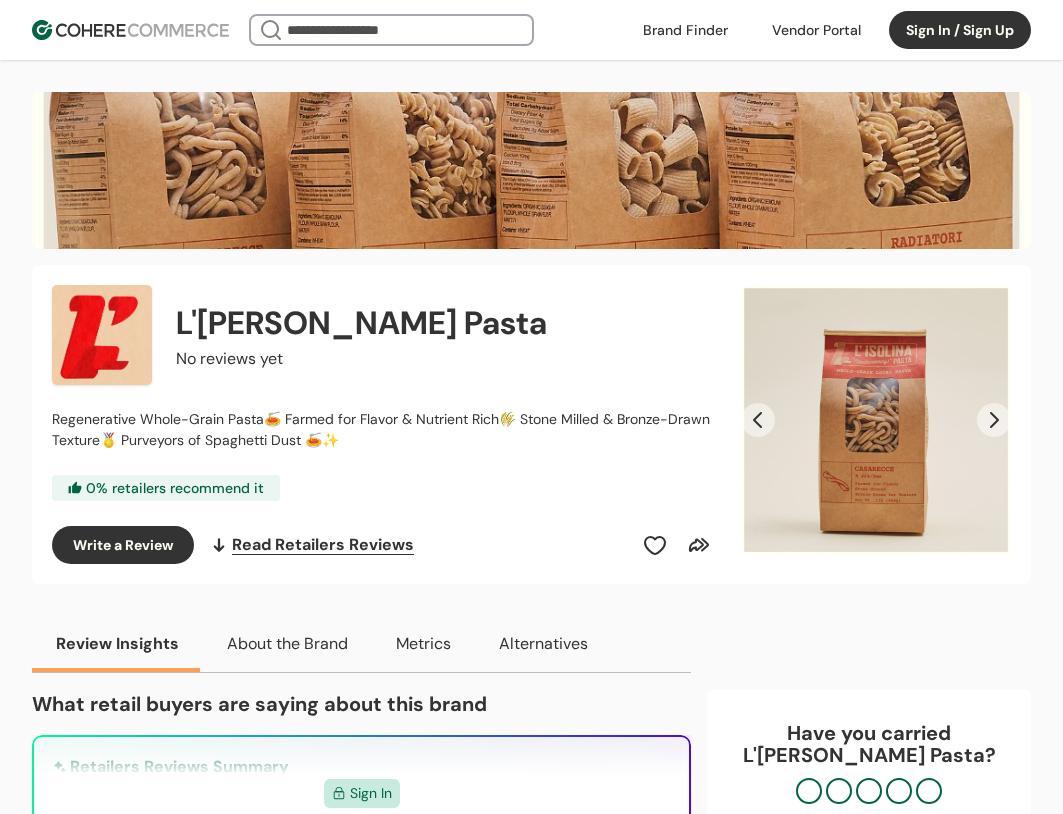 click at bounding box center (758, 420) 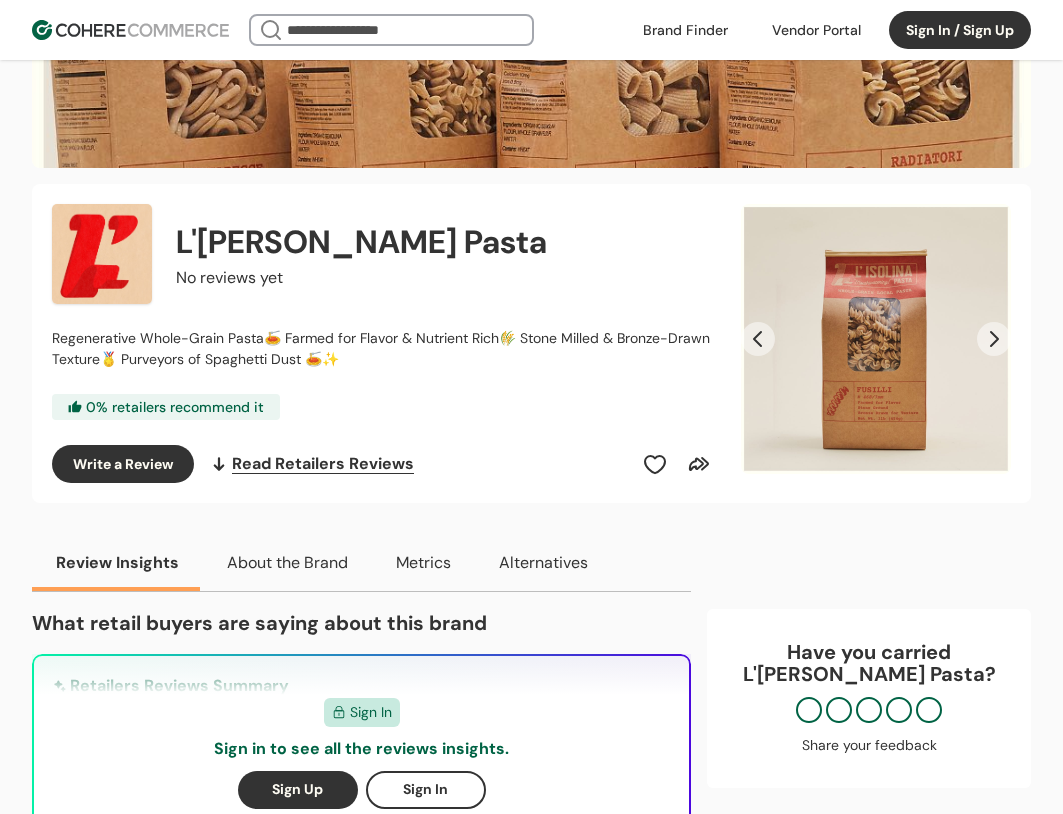 scroll, scrollTop: 0, scrollLeft: 0, axis: both 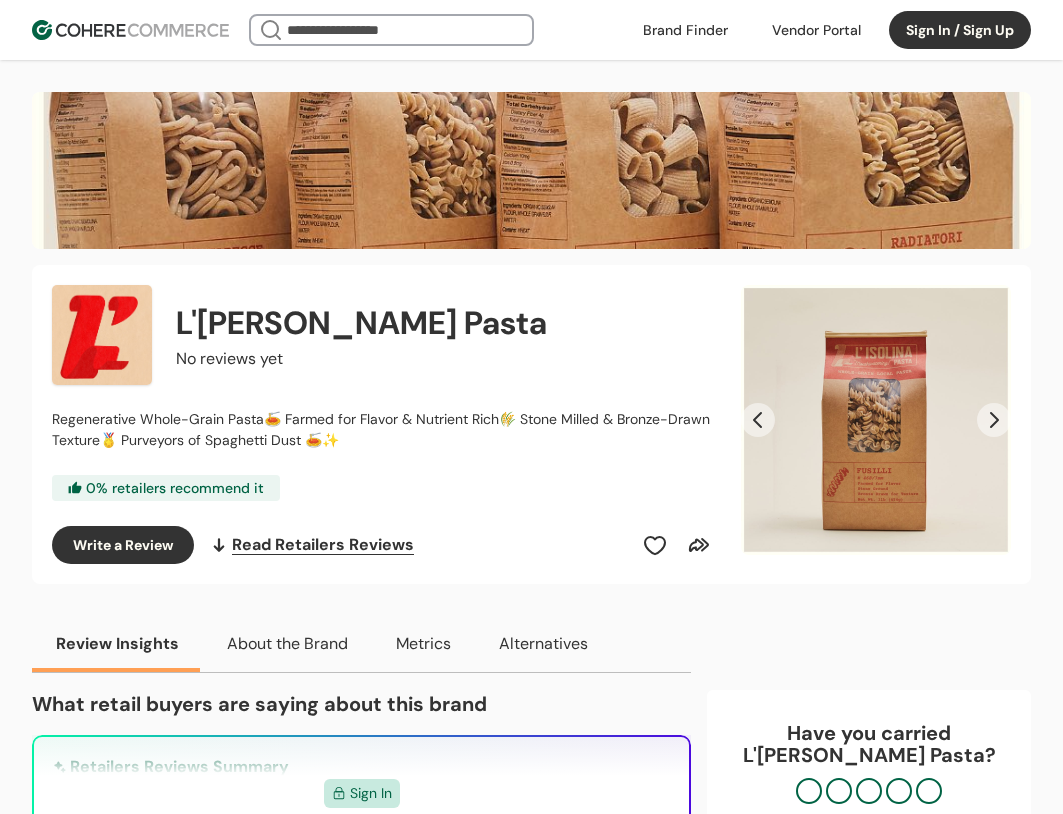click at bounding box center [994, 420] 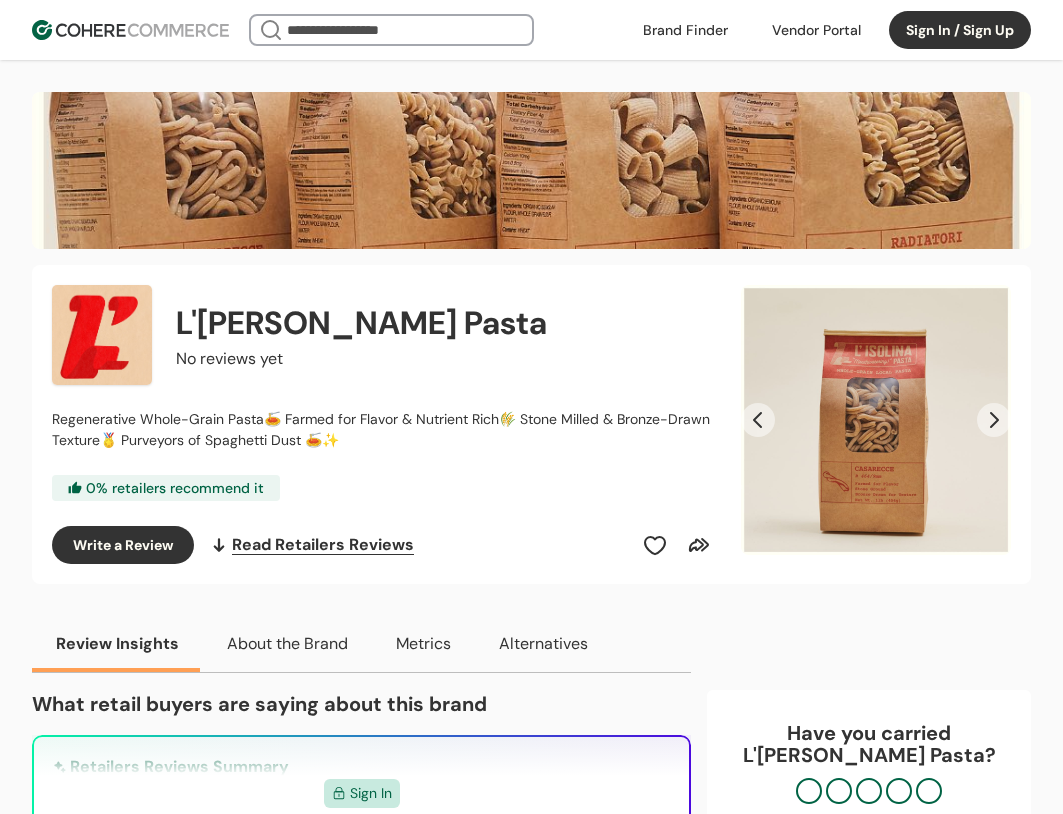 click at bounding box center [994, 420] 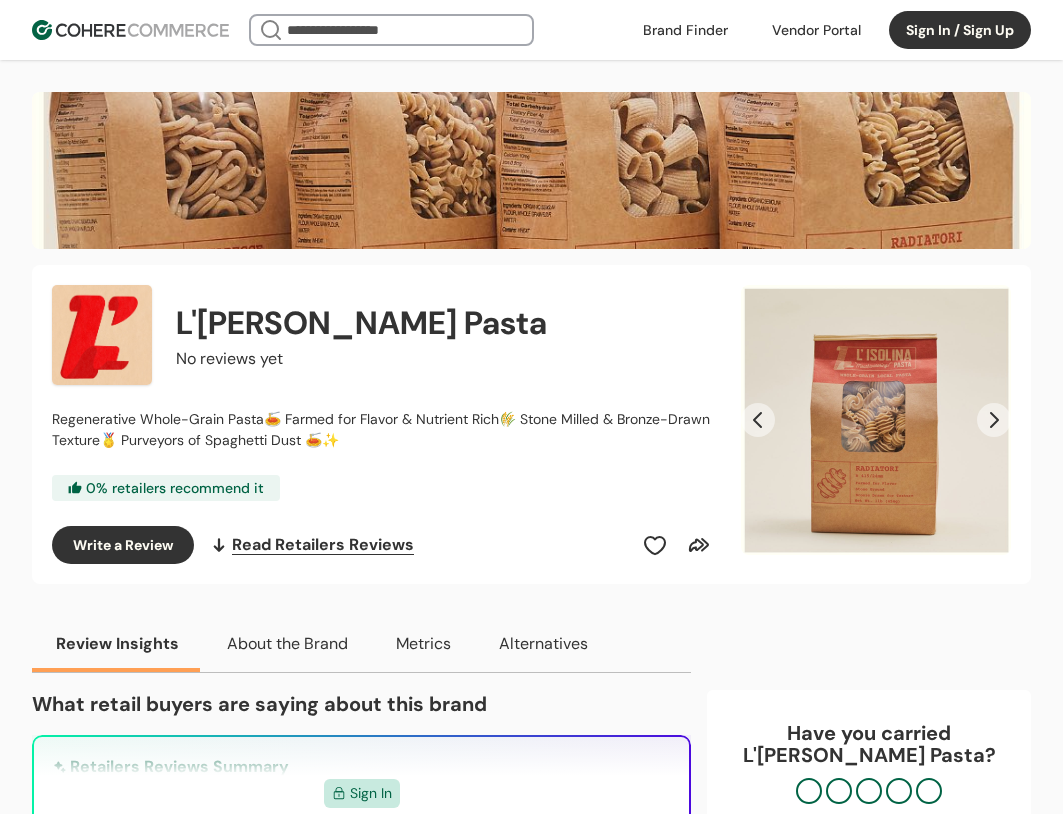click at bounding box center [758, 420] 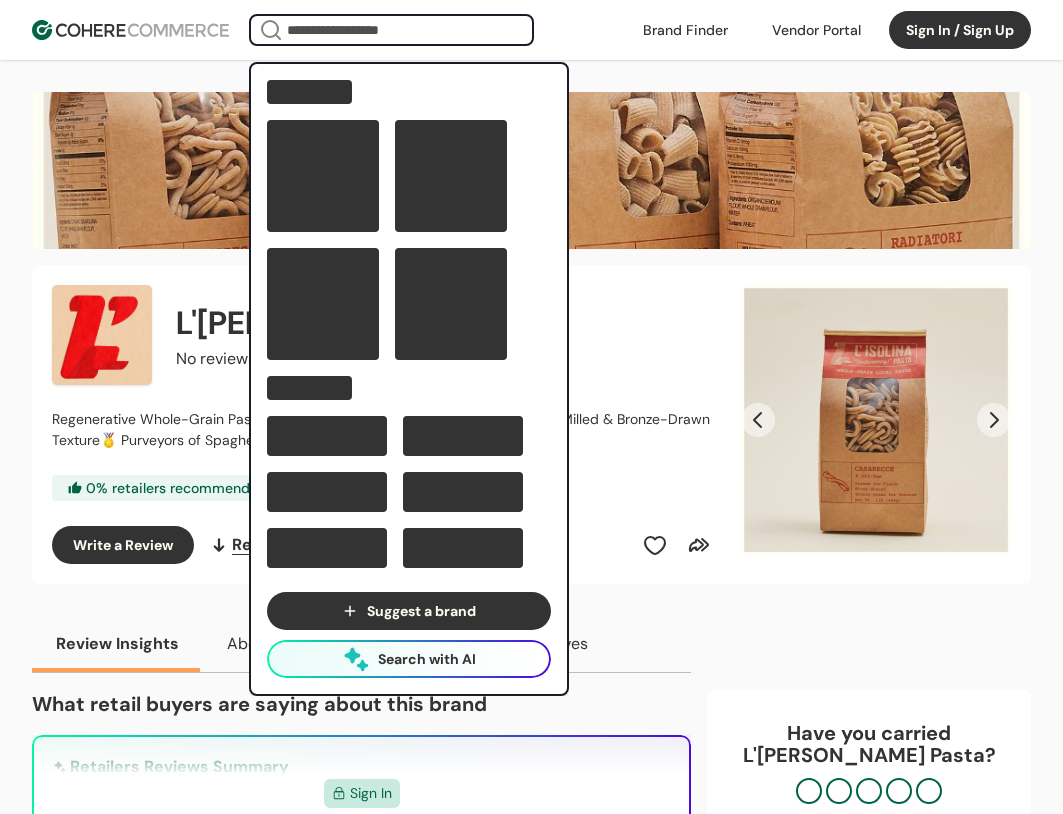 click at bounding box center (391, 30) 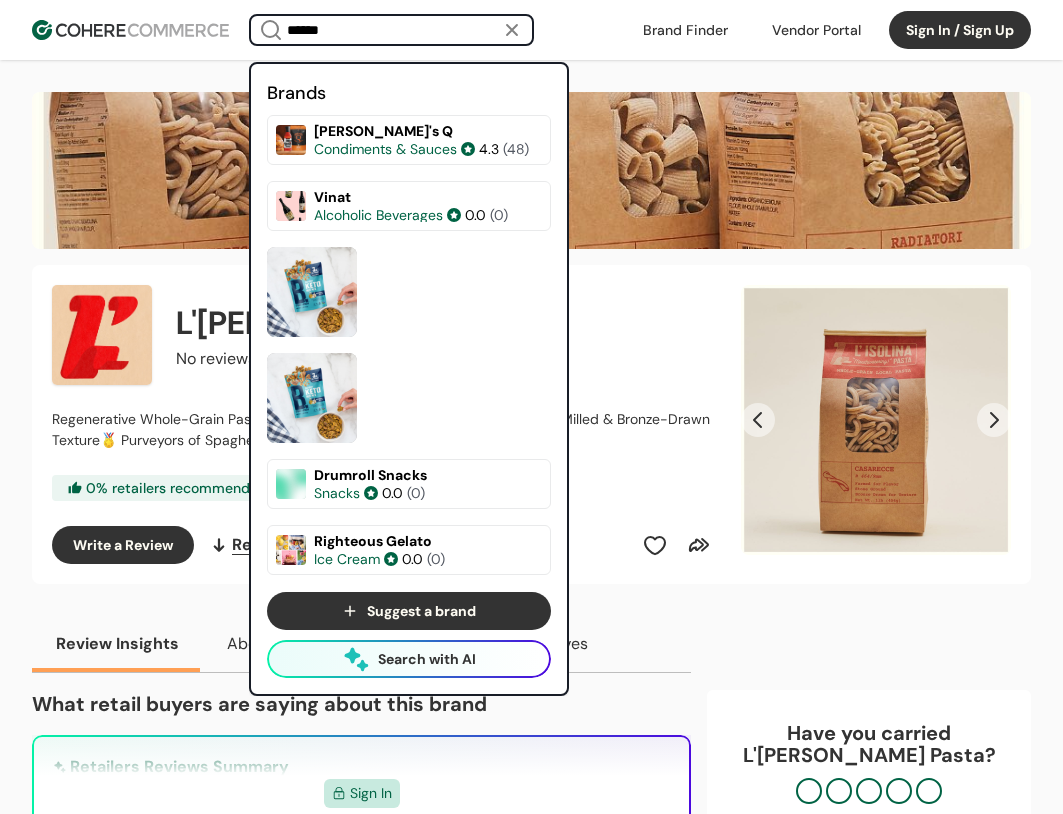 type on "******" 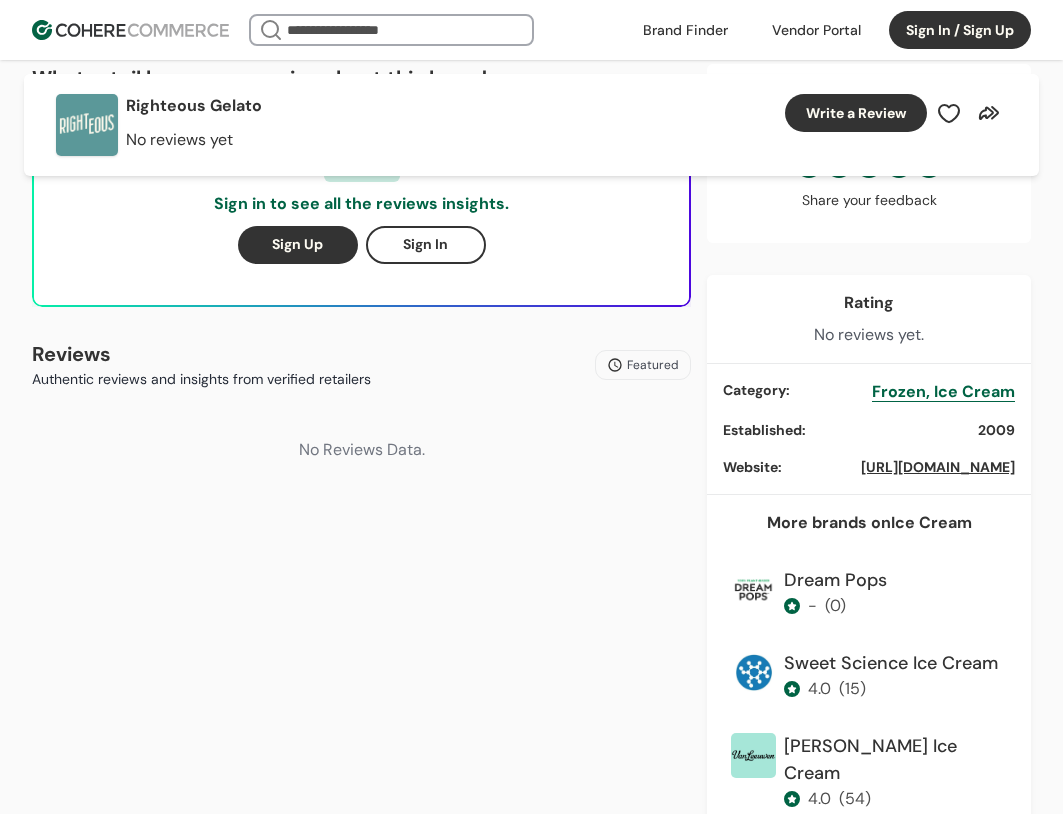 scroll, scrollTop: 600, scrollLeft: 0, axis: vertical 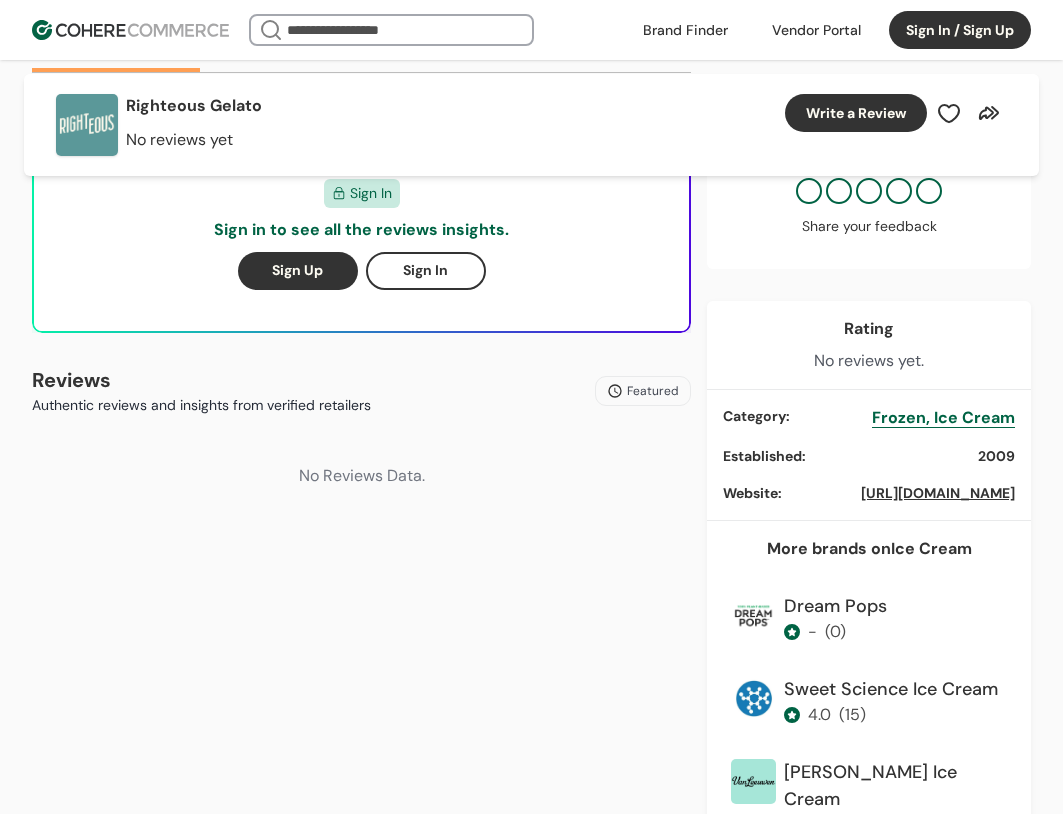 click on "[URL][DOMAIN_NAME]" at bounding box center [938, 493] 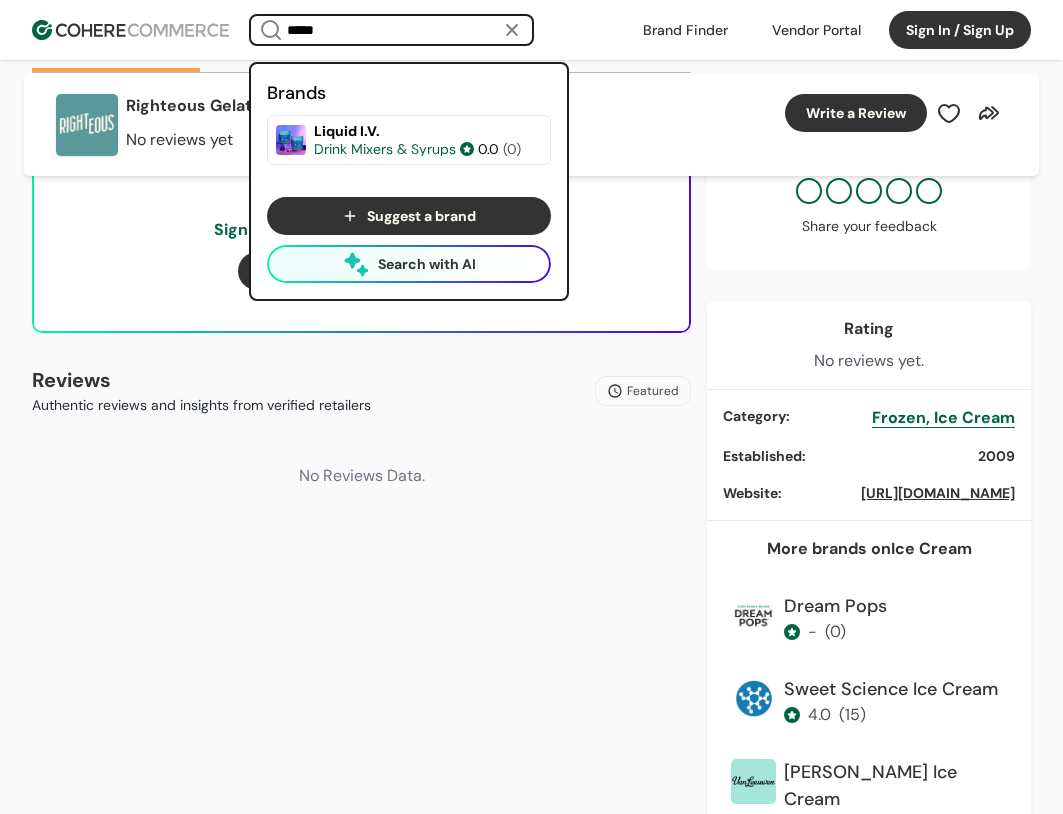 type on "*****" 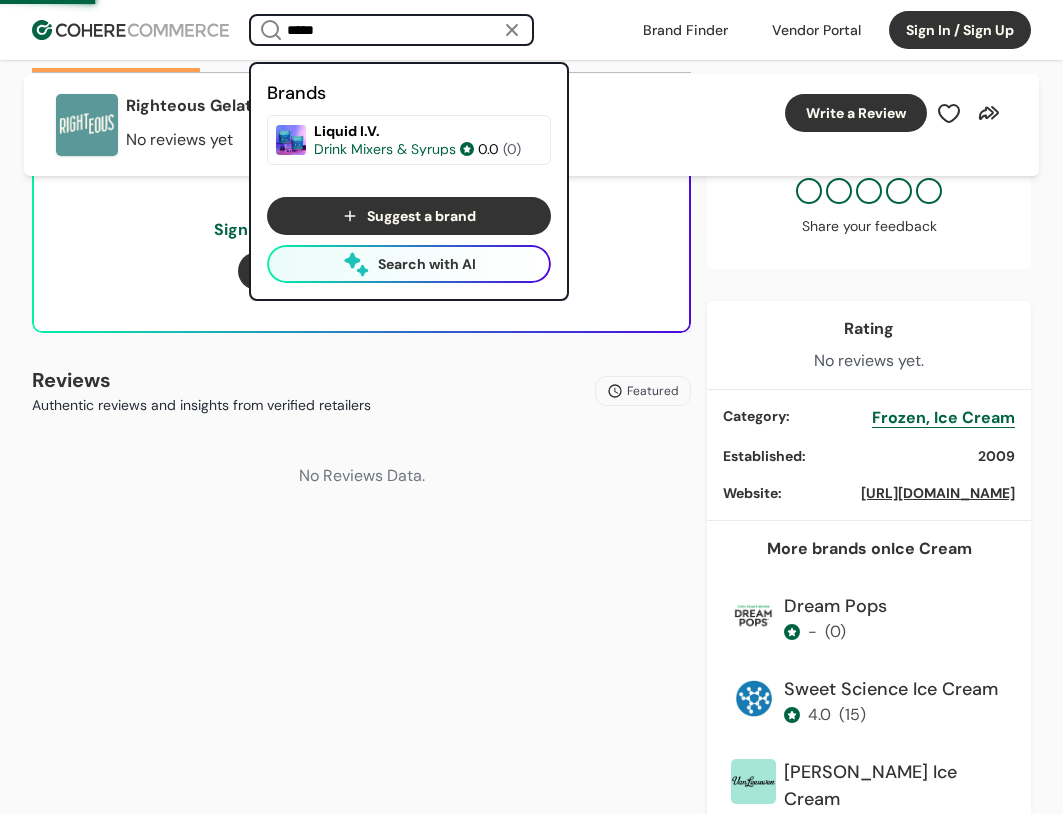 scroll, scrollTop: 0, scrollLeft: 0, axis: both 